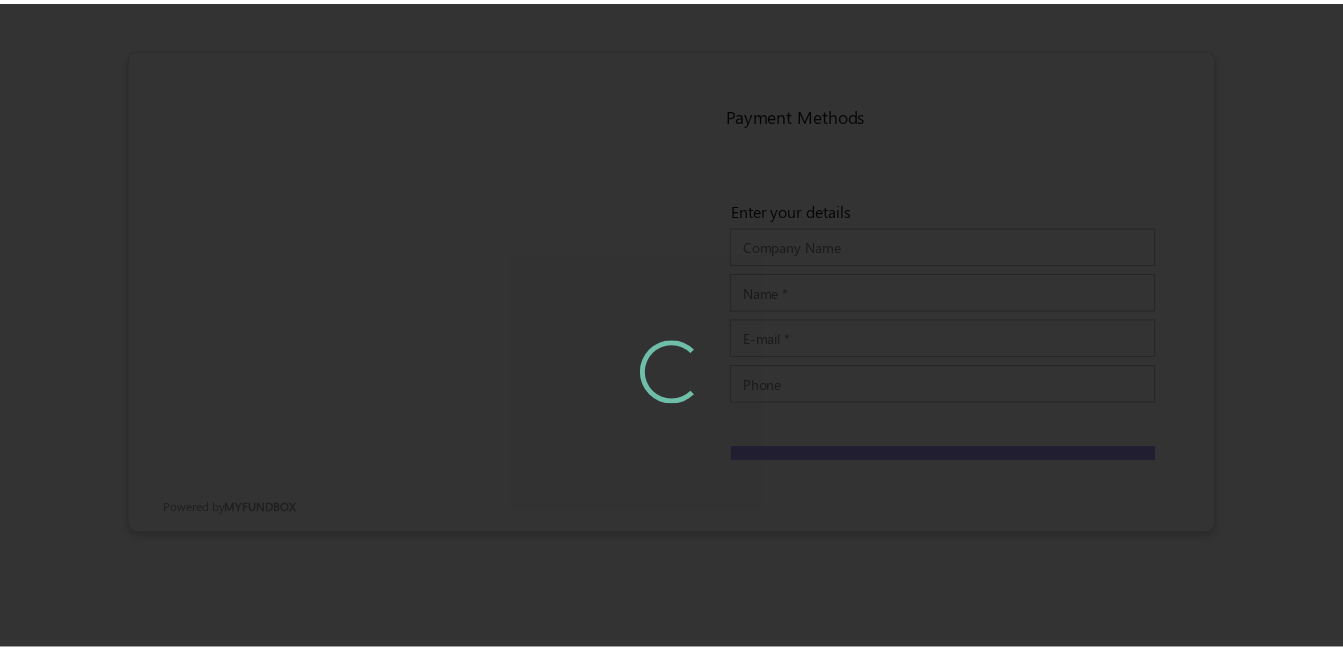 scroll, scrollTop: 0, scrollLeft: 0, axis: both 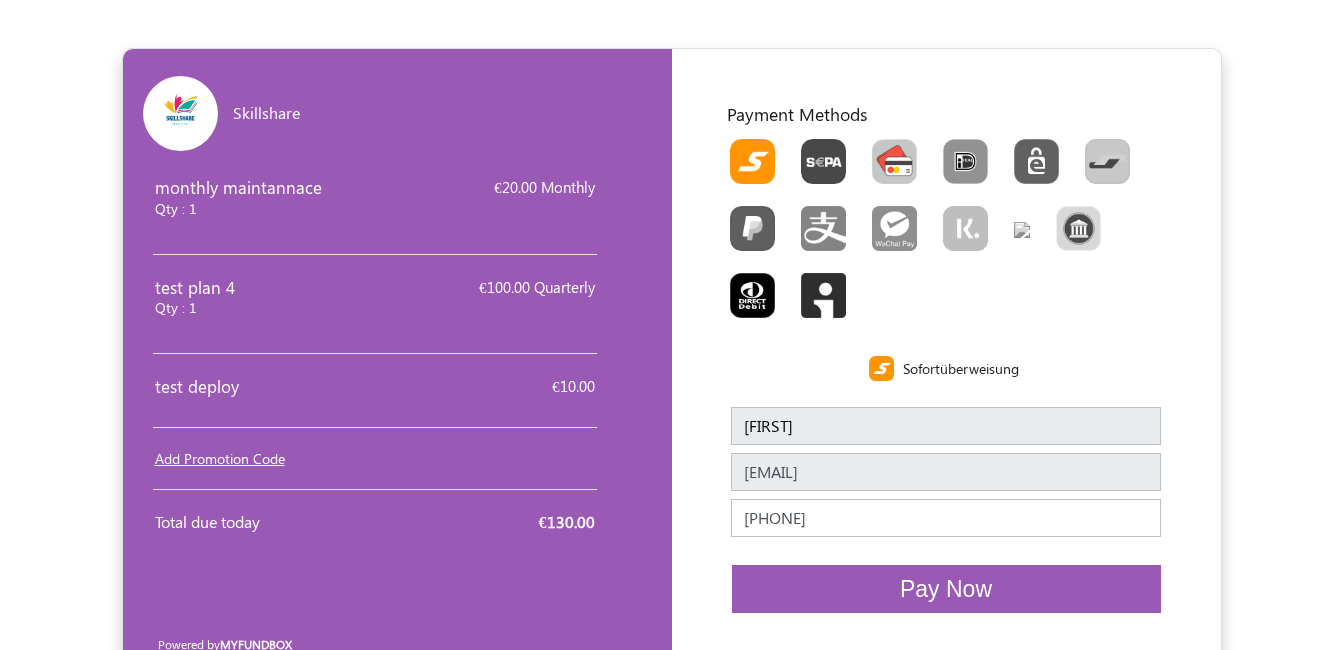 click at bounding box center (894, 161) 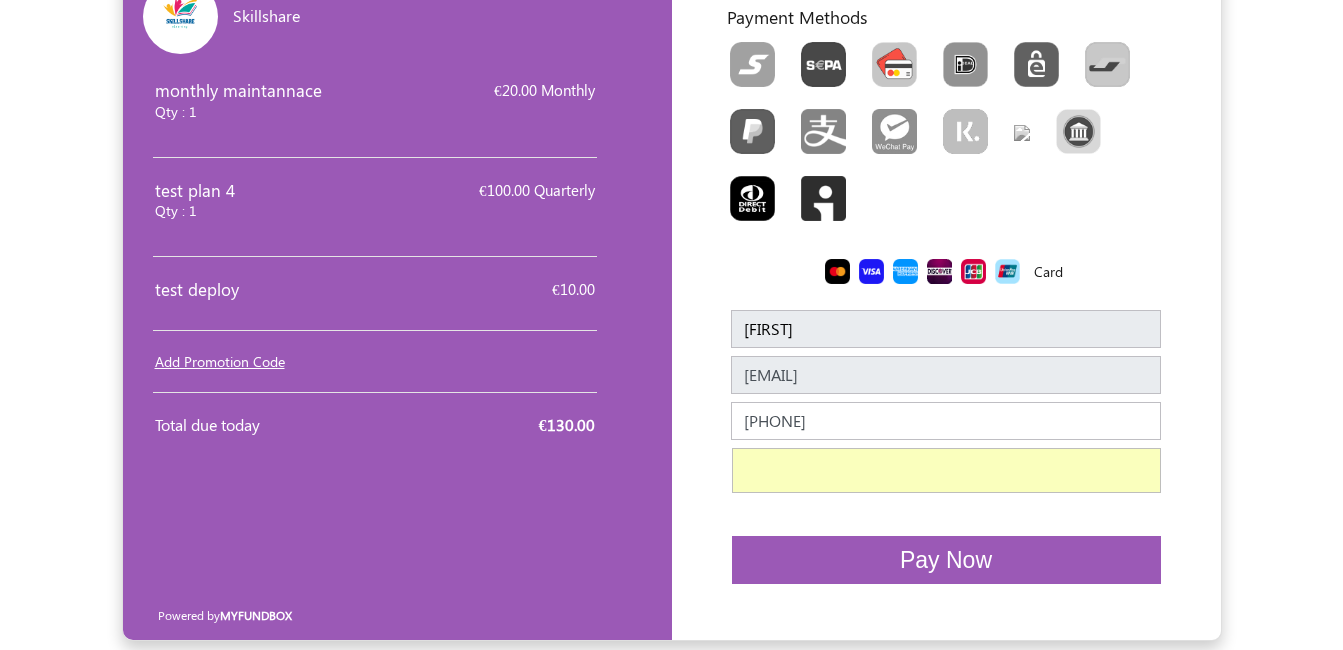 scroll, scrollTop: 104, scrollLeft: 0, axis: vertical 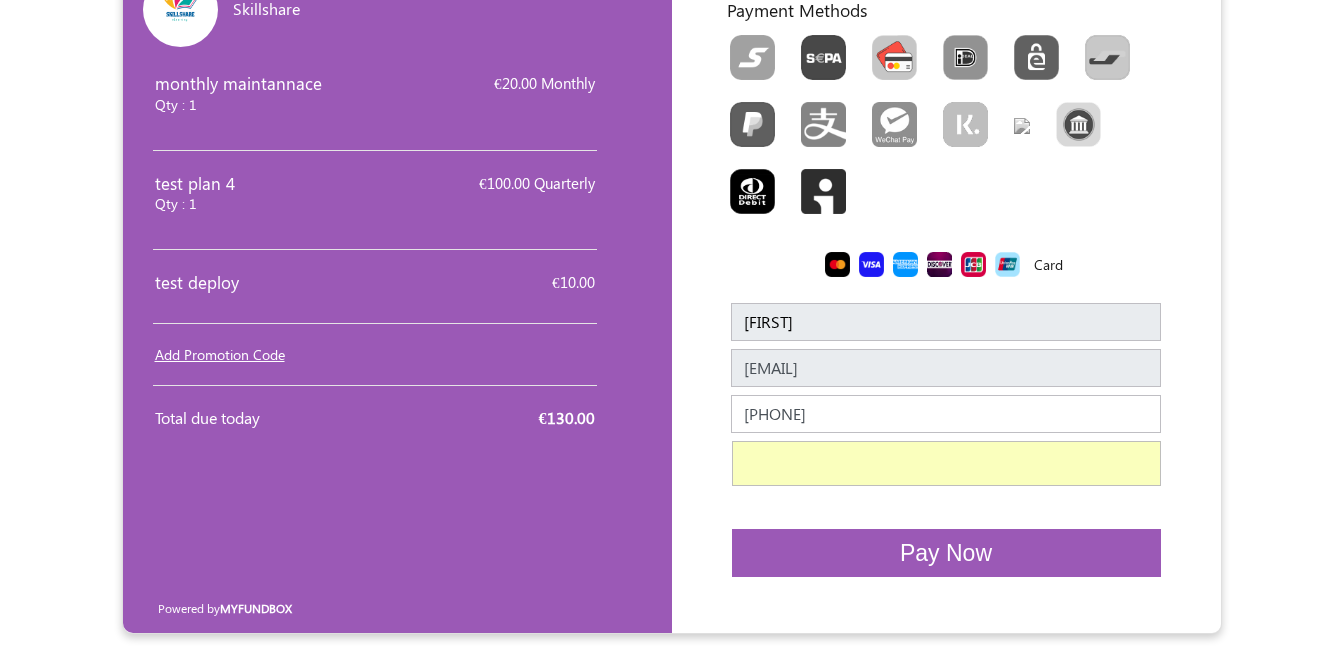 click on "Pay Now" at bounding box center [946, 553] 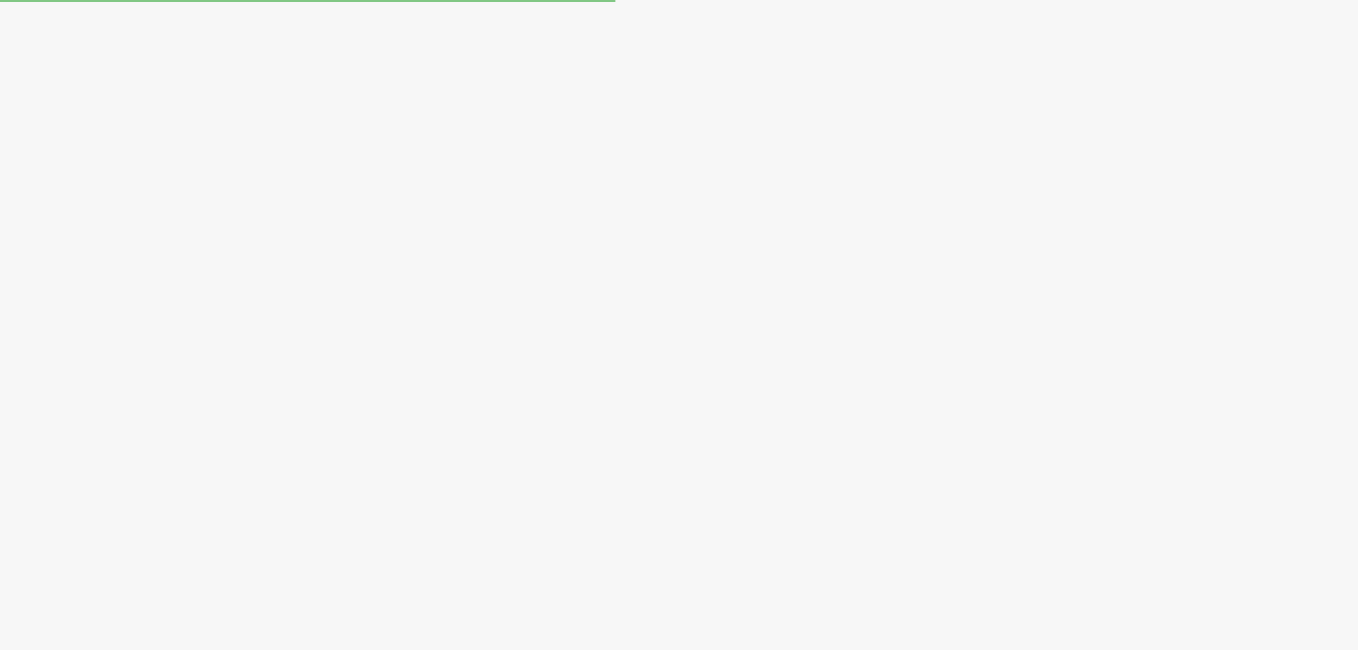 scroll, scrollTop: 0, scrollLeft: 0, axis: both 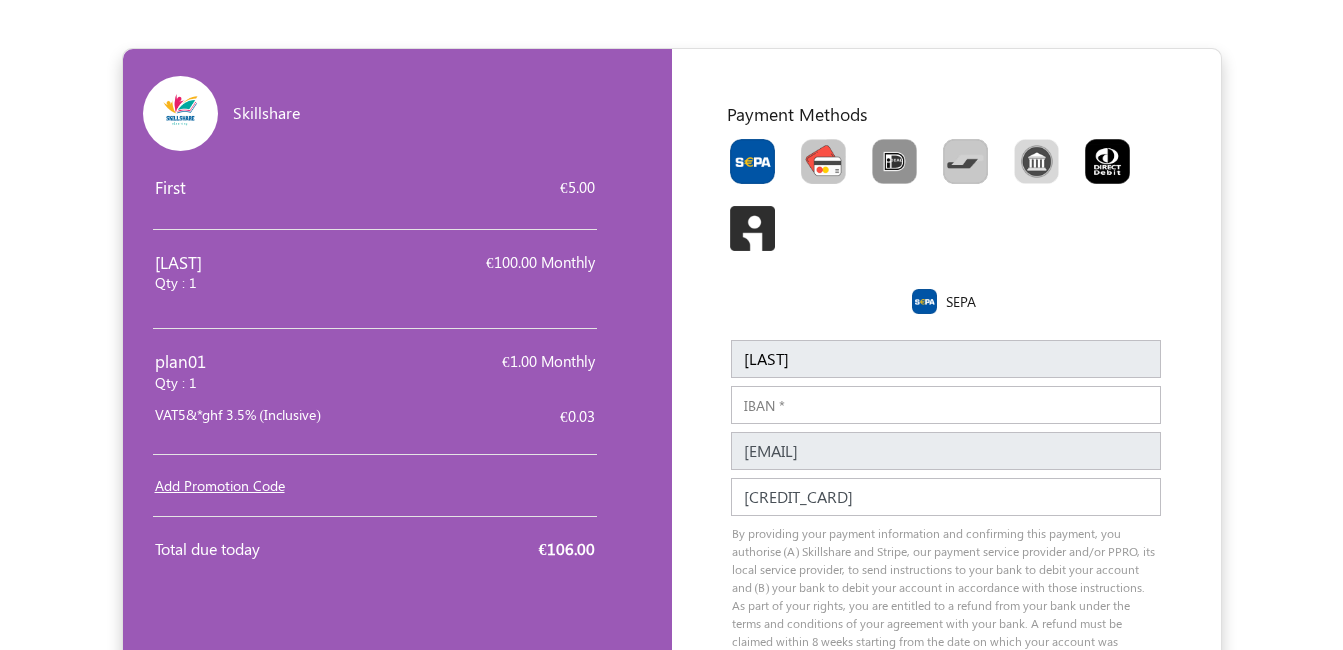click at bounding box center (823, 161) 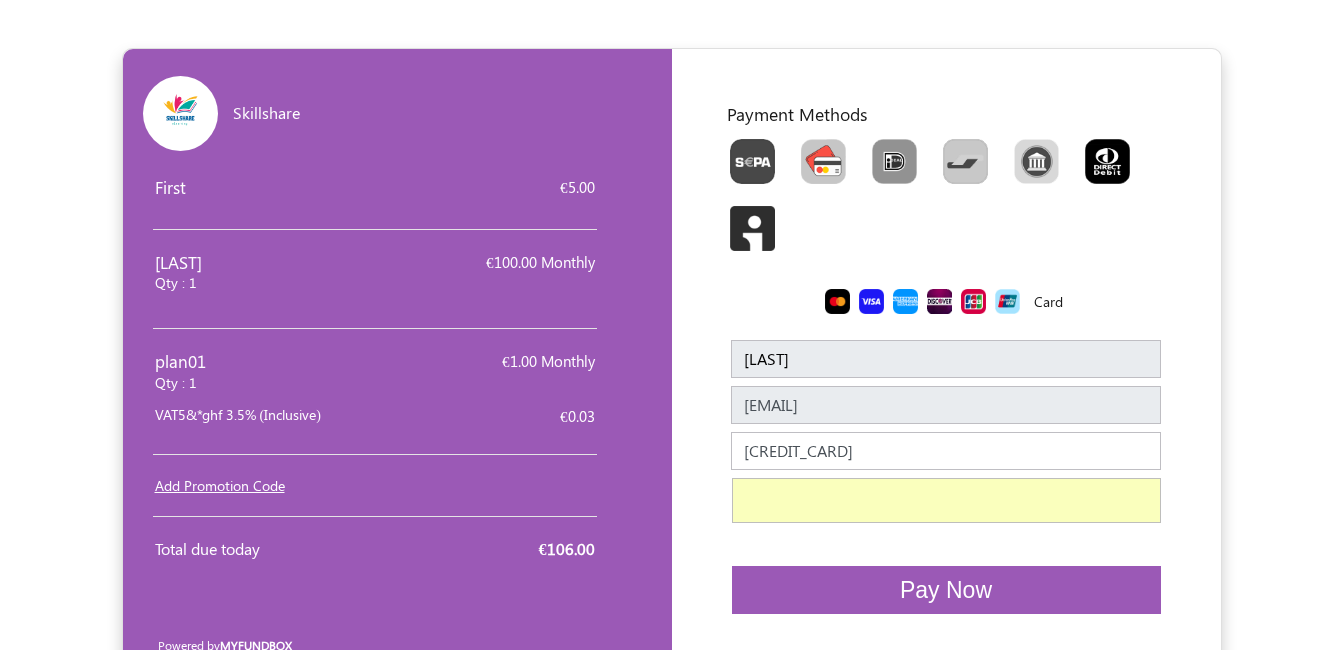 click on "Pay Now" at bounding box center (946, 590) 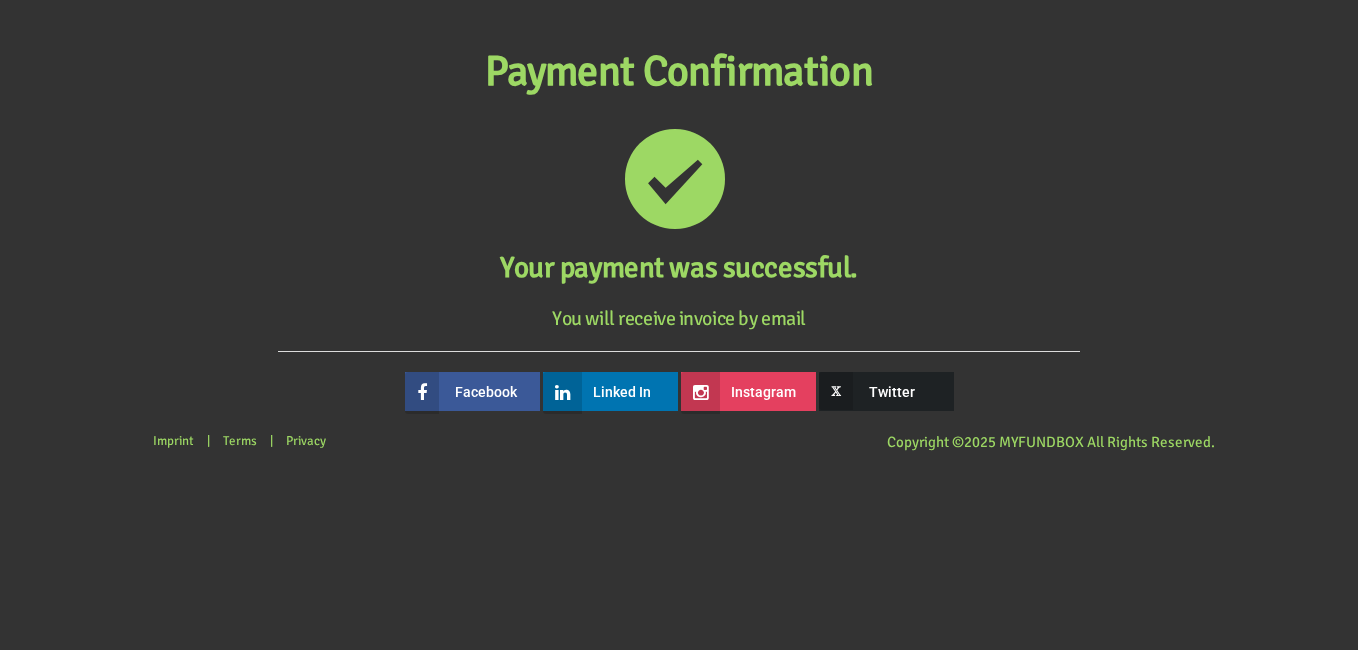 scroll, scrollTop: 0, scrollLeft: 0, axis: both 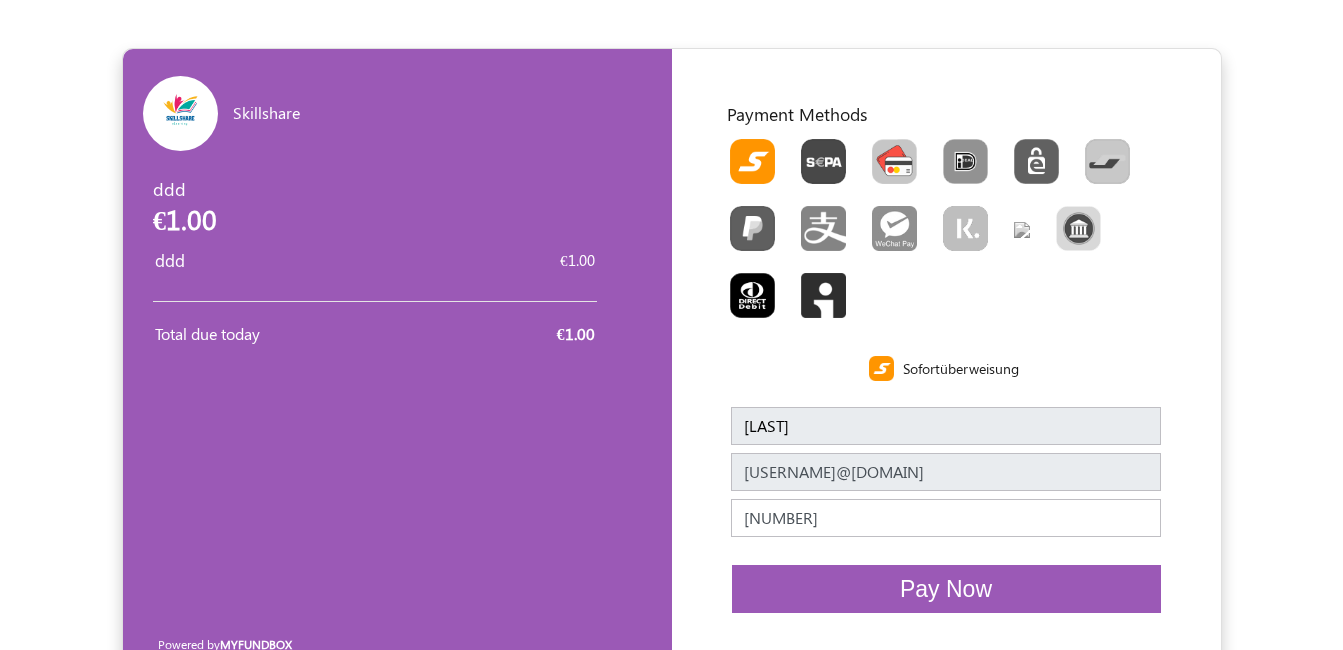 click at bounding box center (894, 161) 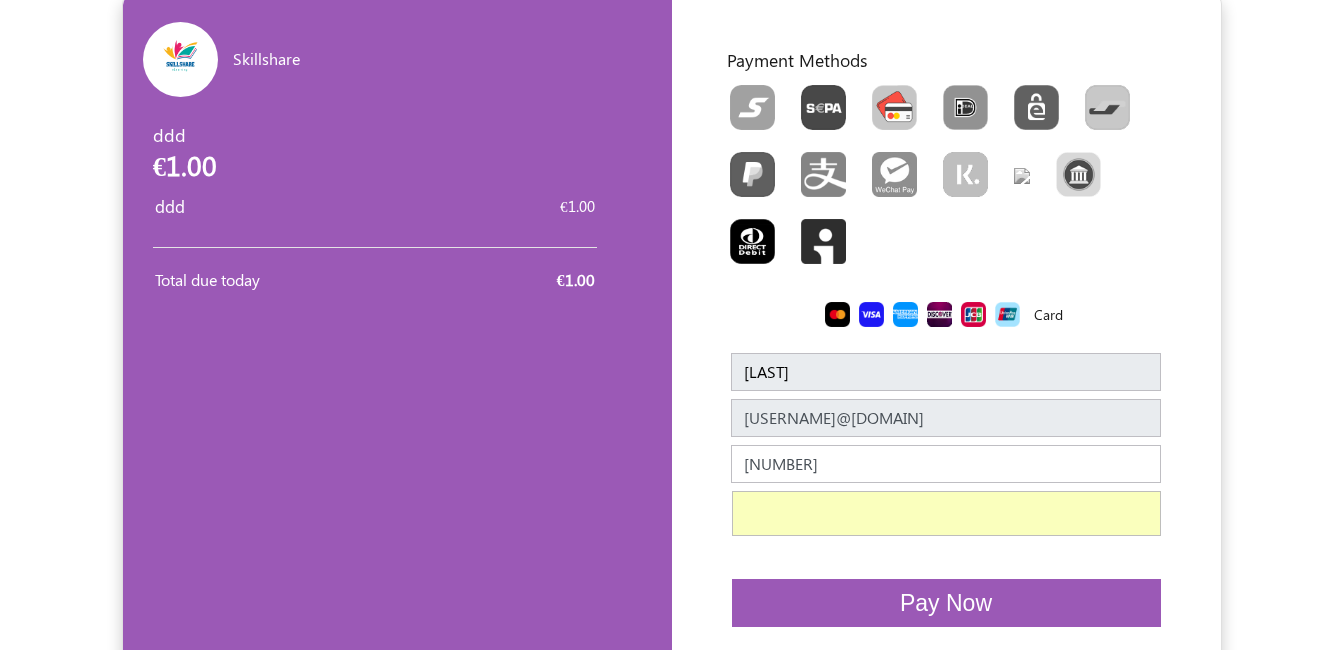scroll, scrollTop: 104, scrollLeft: 0, axis: vertical 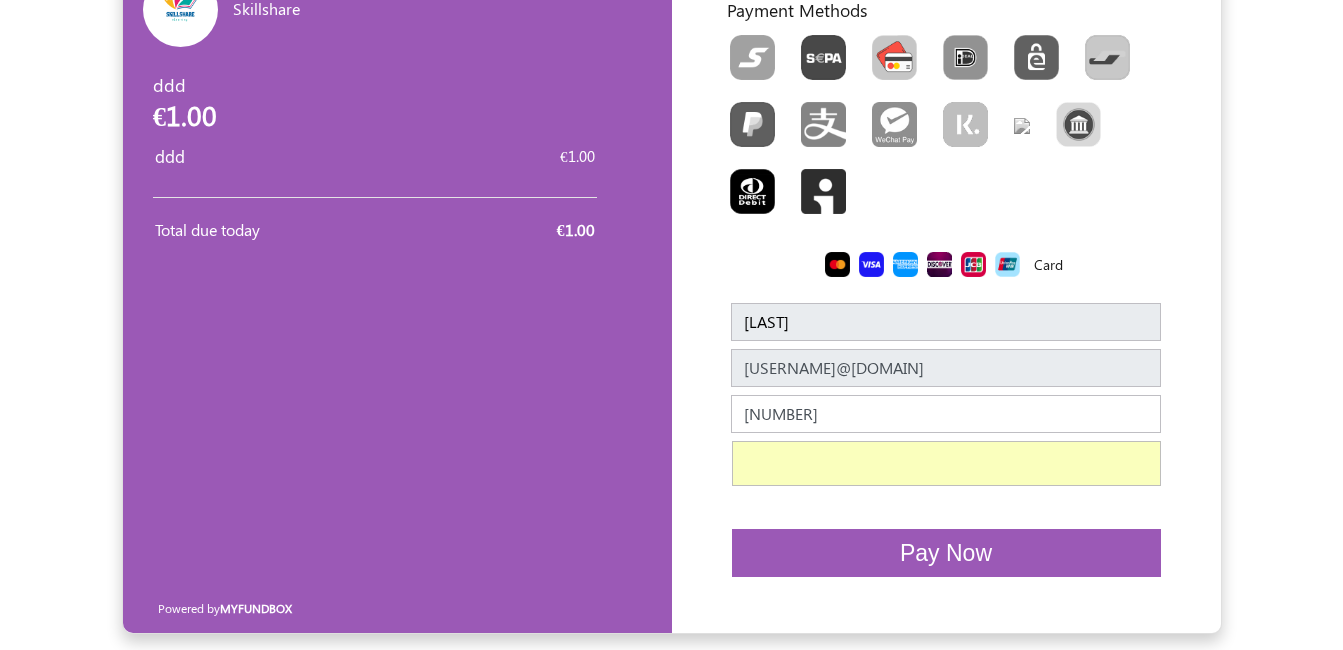 click on "Pay Now" at bounding box center [946, 553] 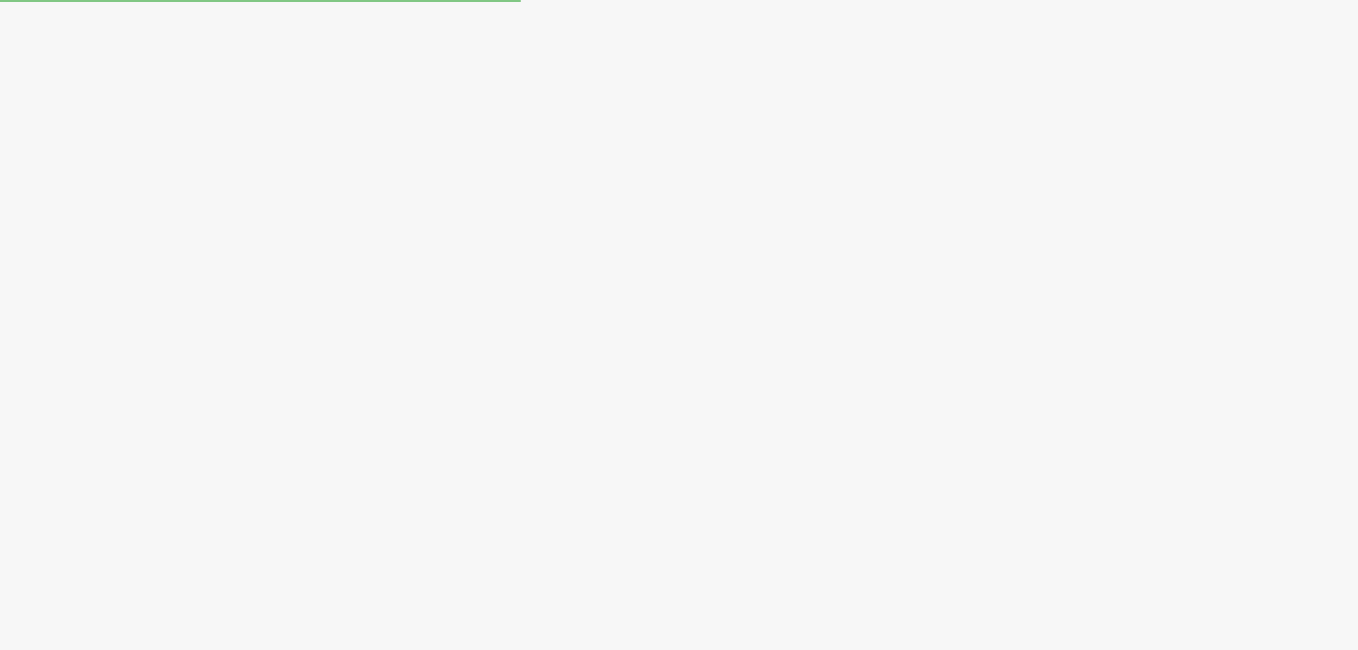 scroll, scrollTop: 0, scrollLeft: 0, axis: both 